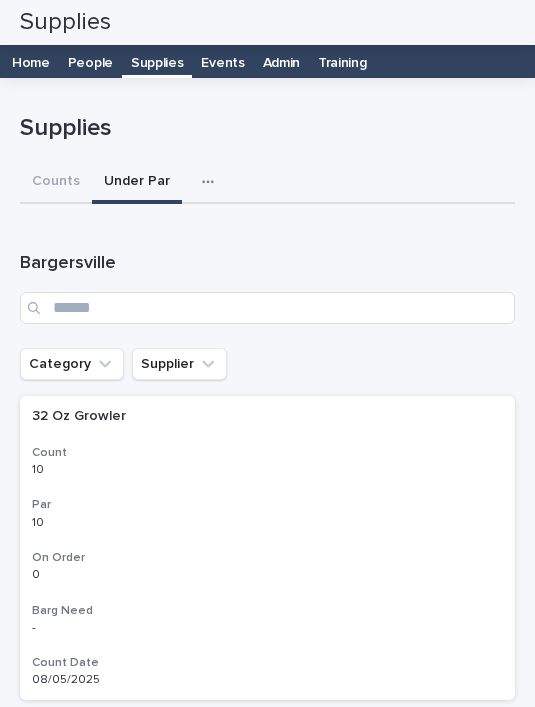 scroll, scrollTop: 0, scrollLeft: 0, axis: both 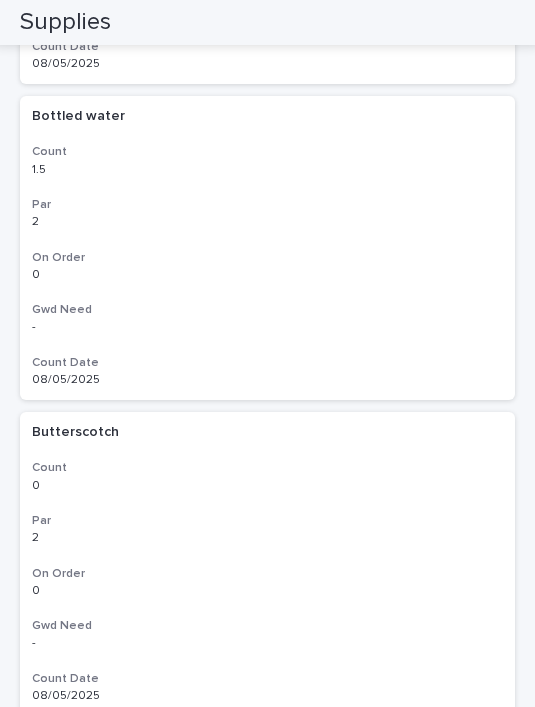 click on "Next" at bounding box center [488, 740] 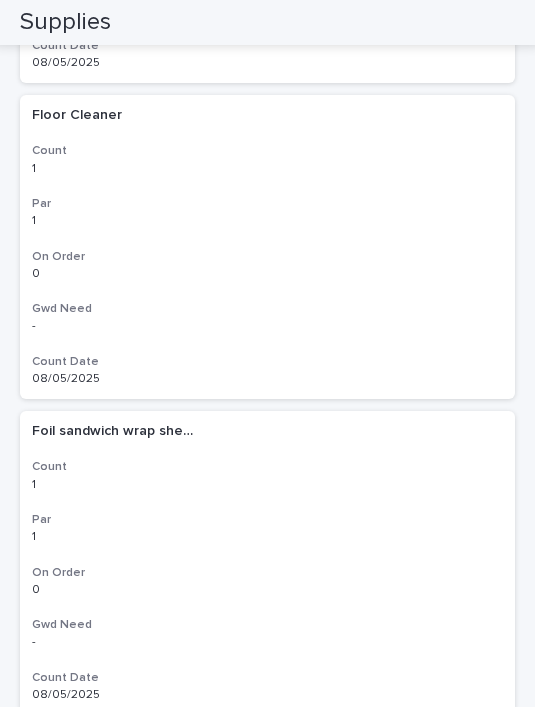scroll, scrollTop: 9280, scrollLeft: 0, axis: vertical 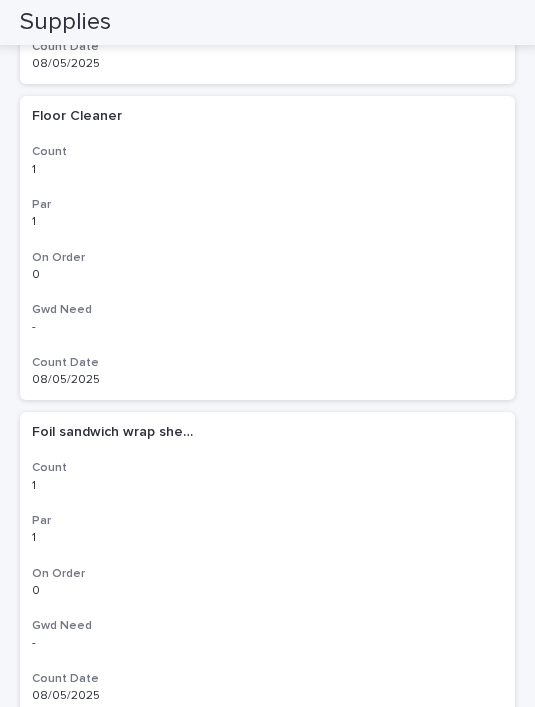 click on "Next" at bounding box center (488, 740) 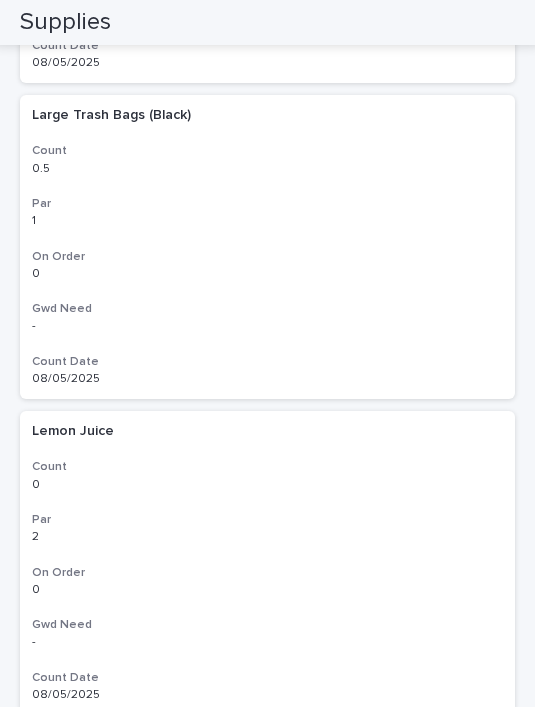 scroll, scrollTop: 9280, scrollLeft: 0, axis: vertical 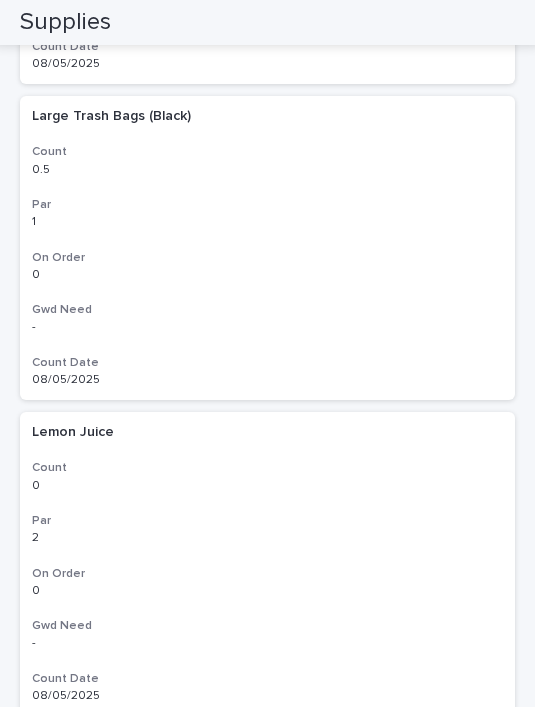 click 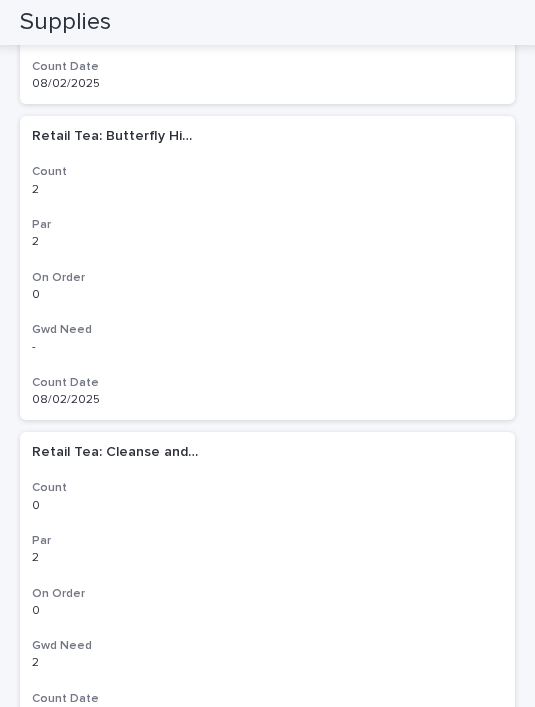 scroll, scrollTop: 9269, scrollLeft: 0, axis: vertical 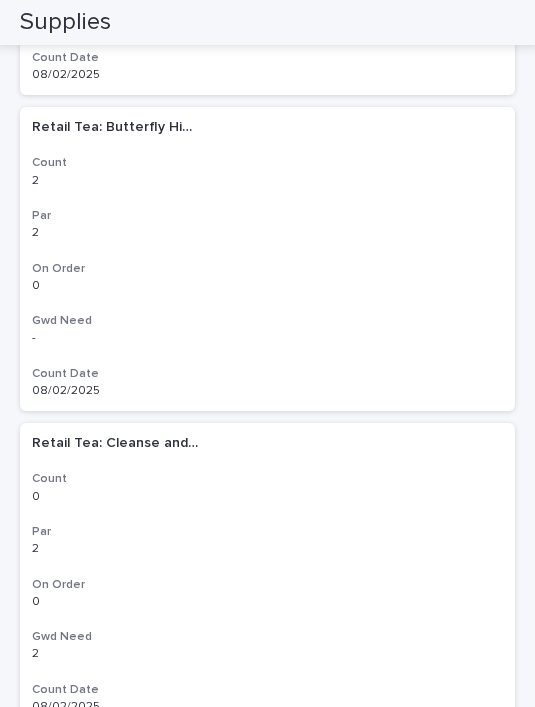 click 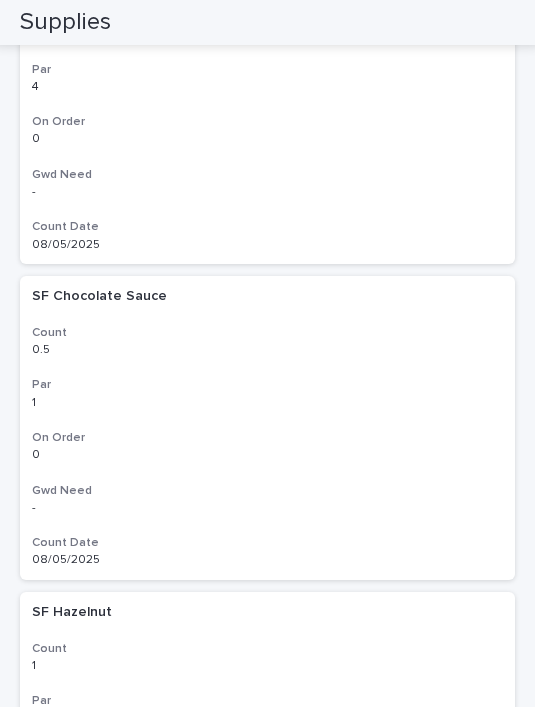 scroll, scrollTop: 8467, scrollLeft: 0, axis: vertical 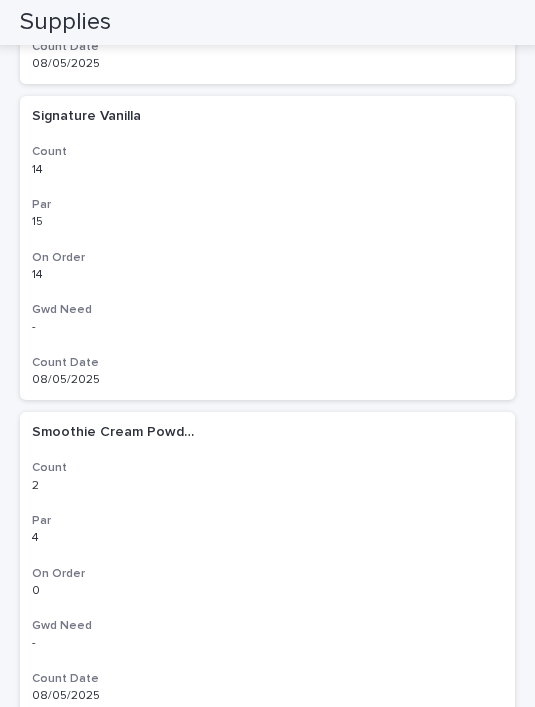 click 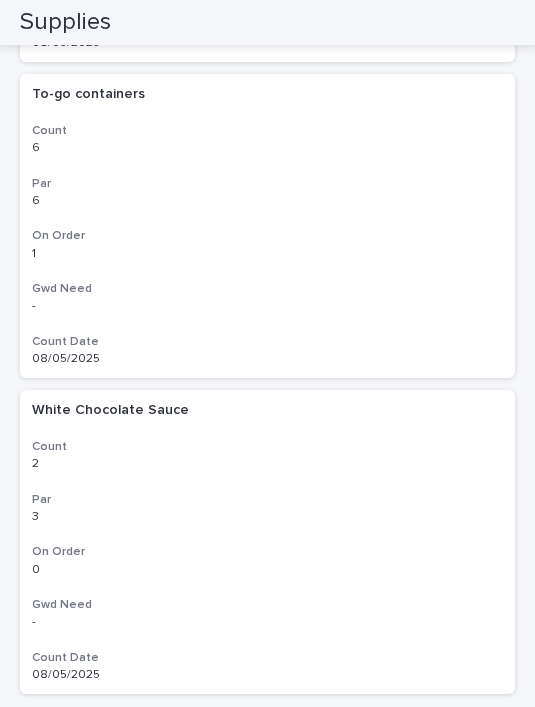 scroll, scrollTop: 7720, scrollLeft: 0, axis: vertical 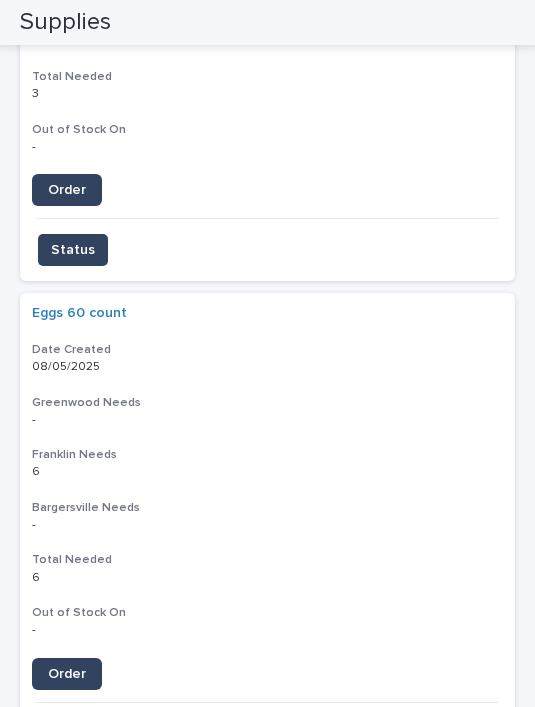 click on "6 6" at bounding box center (267, 472) 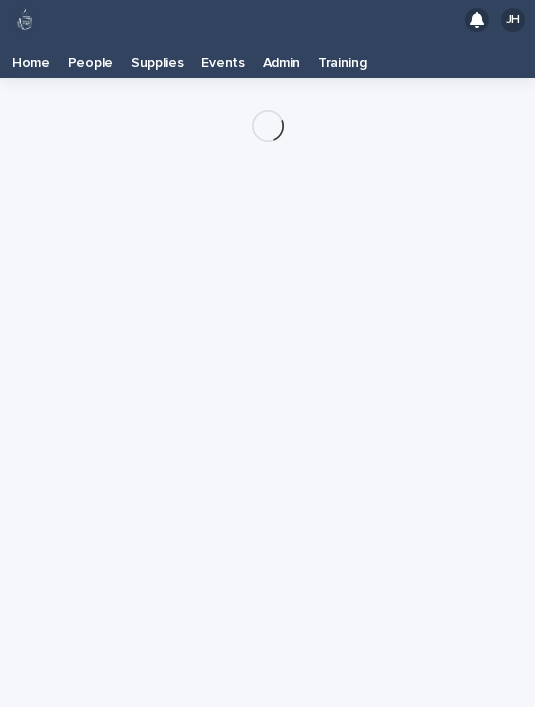 scroll, scrollTop: 0, scrollLeft: 0, axis: both 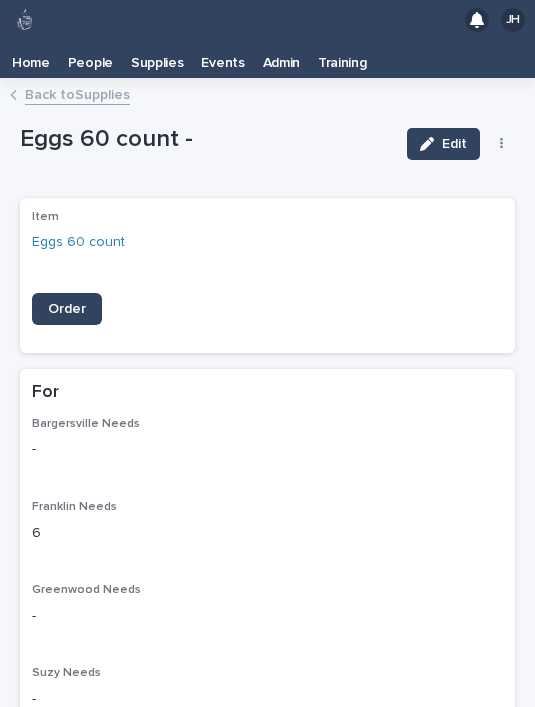 click at bounding box center [502, 144] 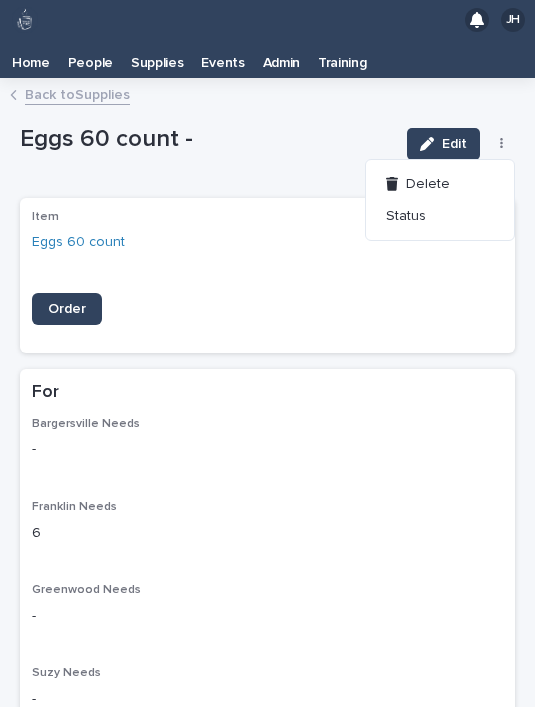 click on "Delete" at bounding box center [428, 184] 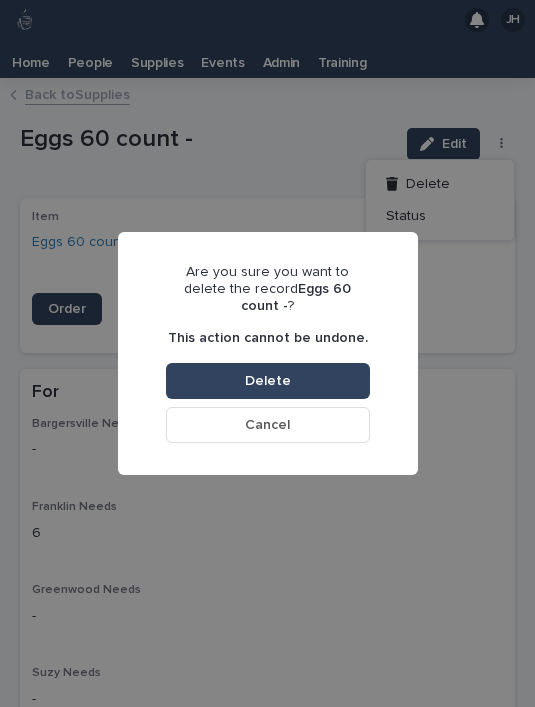 click on "Delete" at bounding box center [268, 381] 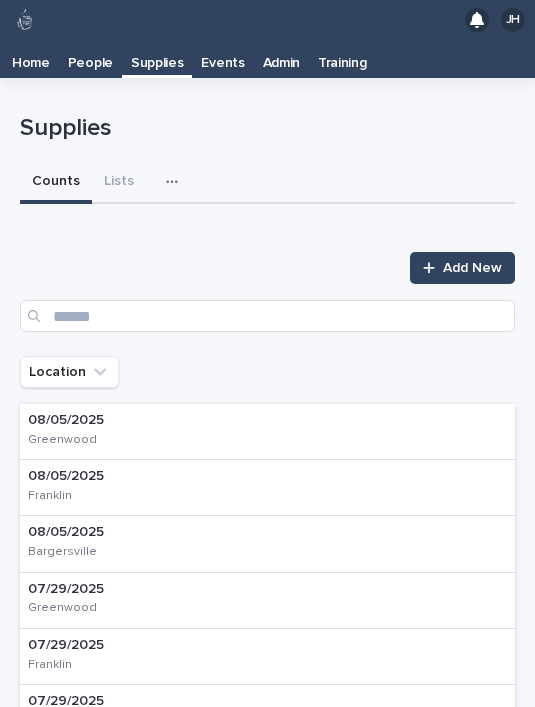click at bounding box center (176, 182) 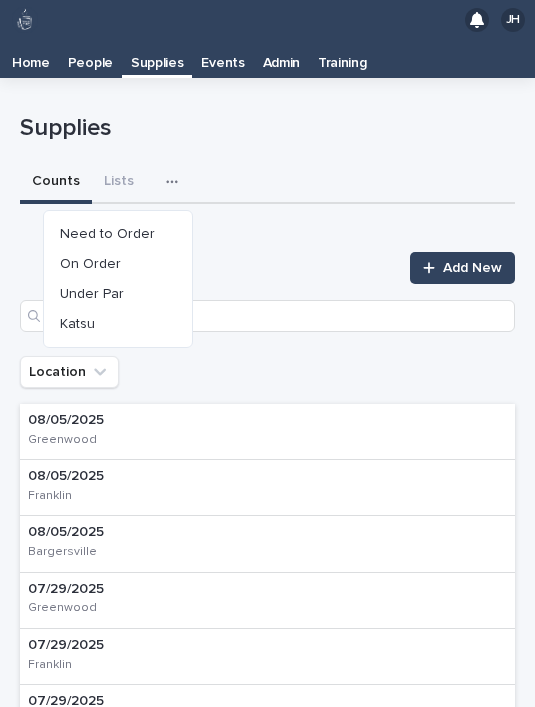 click on "Need to Order" at bounding box center [118, 234] 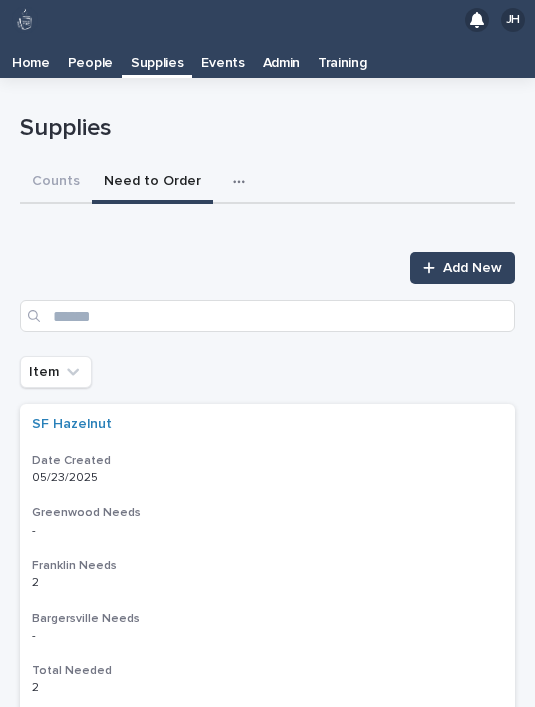 scroll, scrollTop: 0, scrollLeft: 0, axis: both 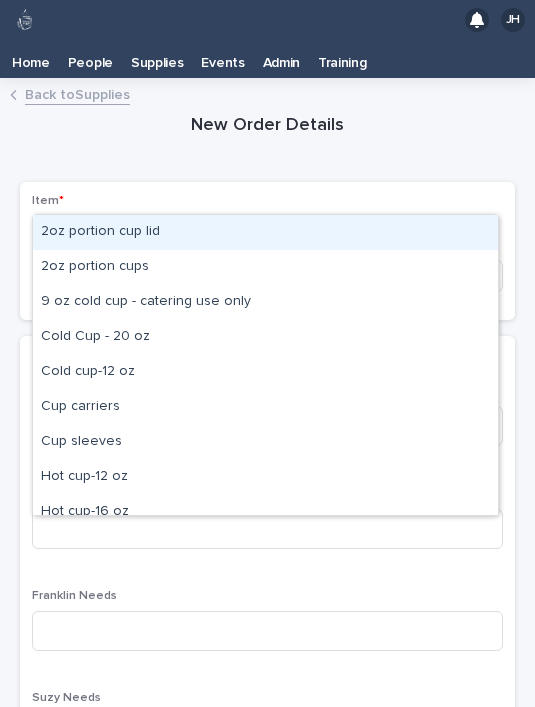 type on "**" 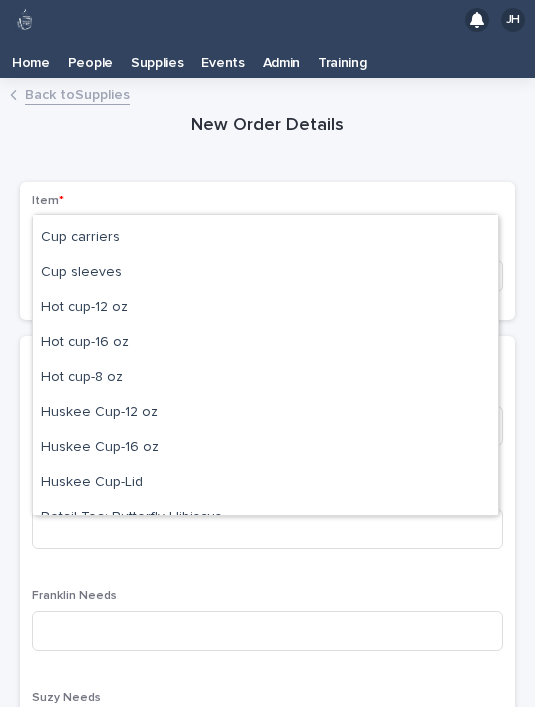scroll, scrollTop: 156, scrollLeft: 0, axis: vertical 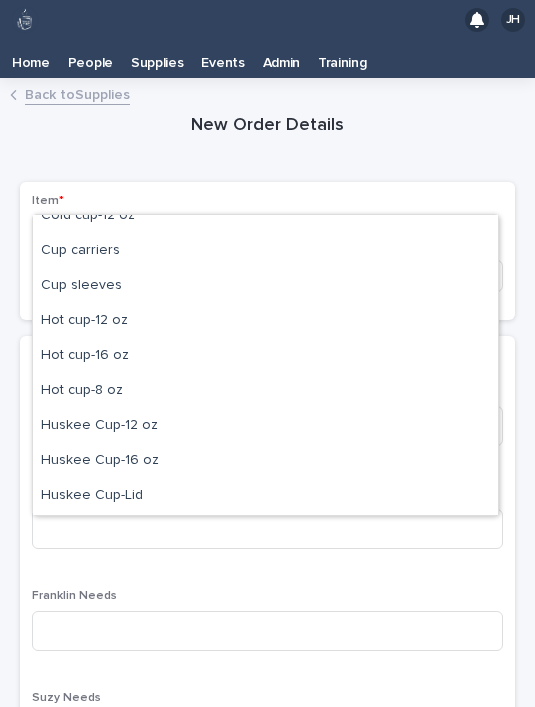 click on "Cup carriers" at bounding box center (265, 251) 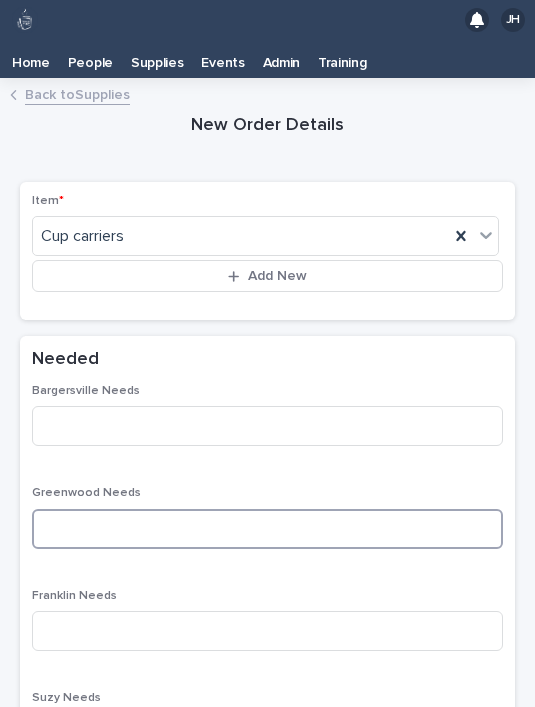 click at bounding box center [267, 529] 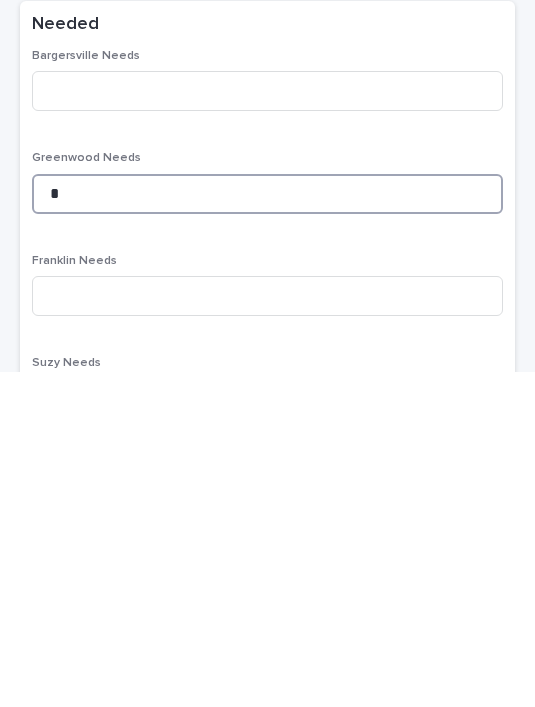 type on "*" 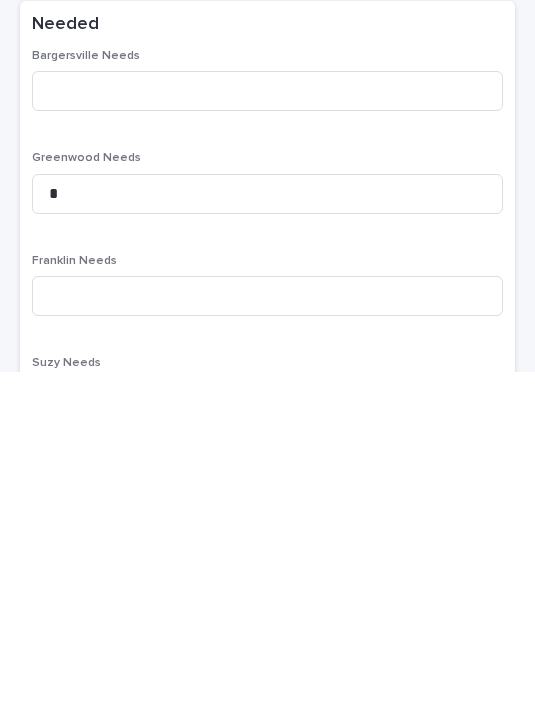 click on "Bargersville Needs Greenwood Needs * Franklin Needs Suzy Needs Total Needed - Out of Stock On" at bounding box center [267, 668] 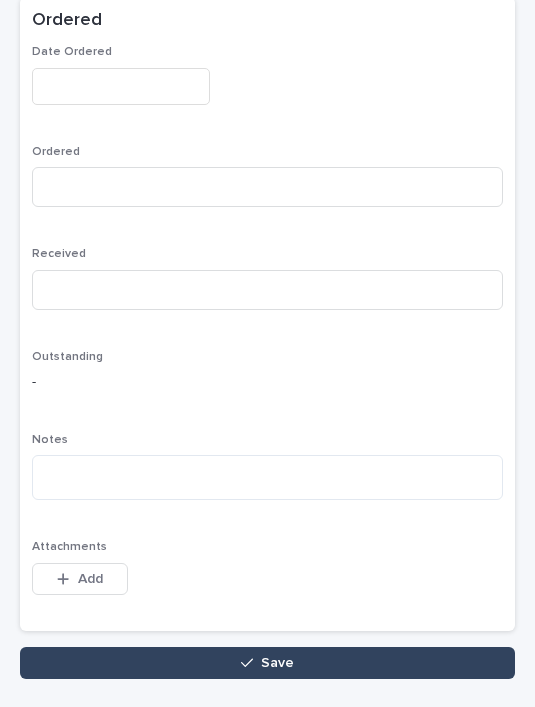 scroll, scrollTop: 982, scrollLeft: 0, axis: vertical 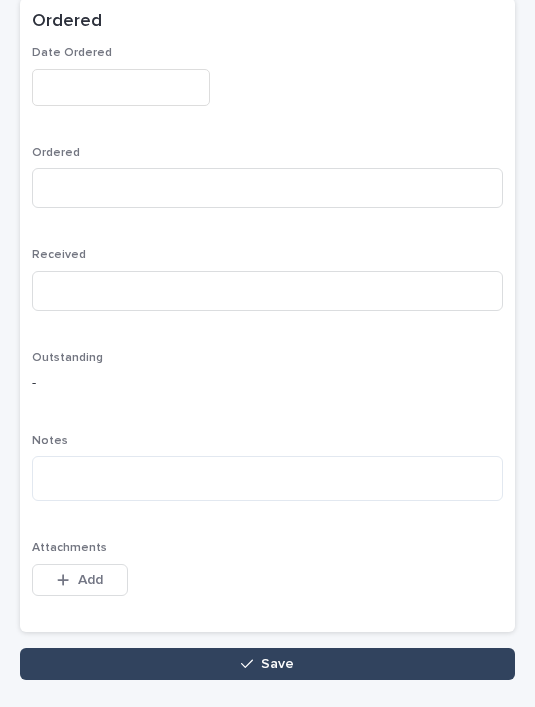 click on "Save" at bounding box center [267, 664] 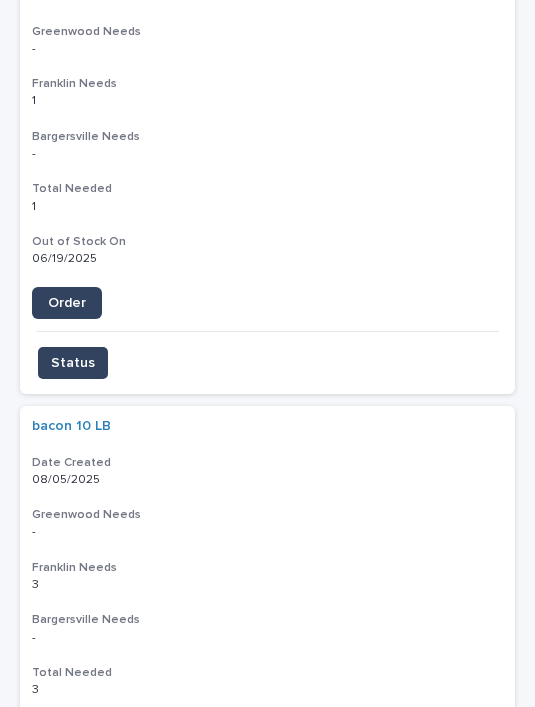scroll, scrollTop: 0, scrollLeft: 0, axis: both 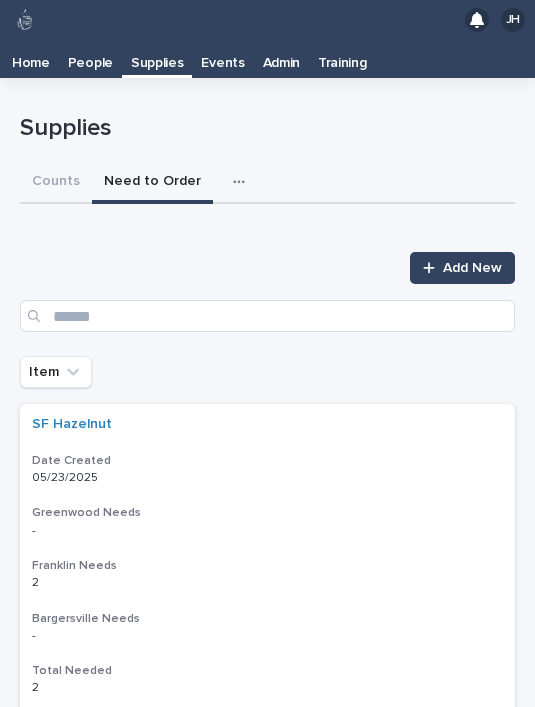 click on "Add New" at bounding box center [462, 268] 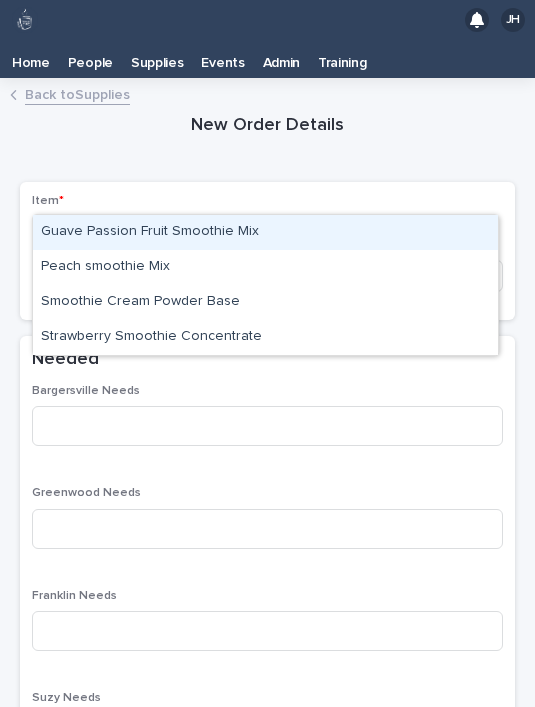 click on "Smoothie Cream Powder Base" at bounding box center [265, 302] 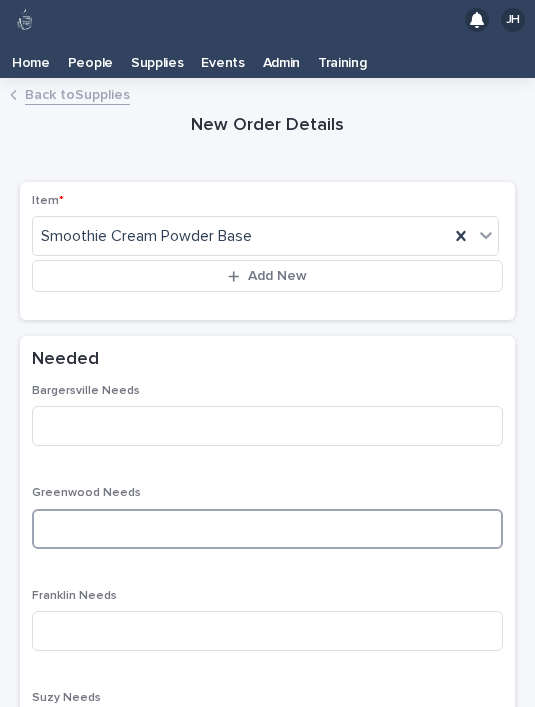 click at bounding box center (267, 529) 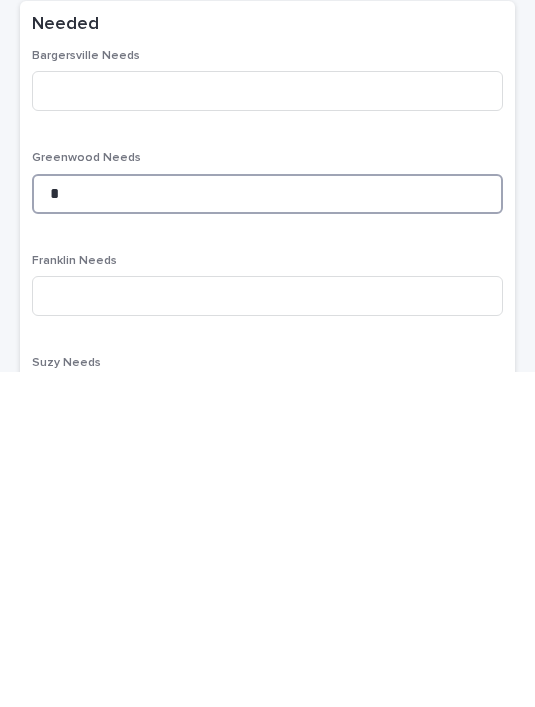 type on "*" 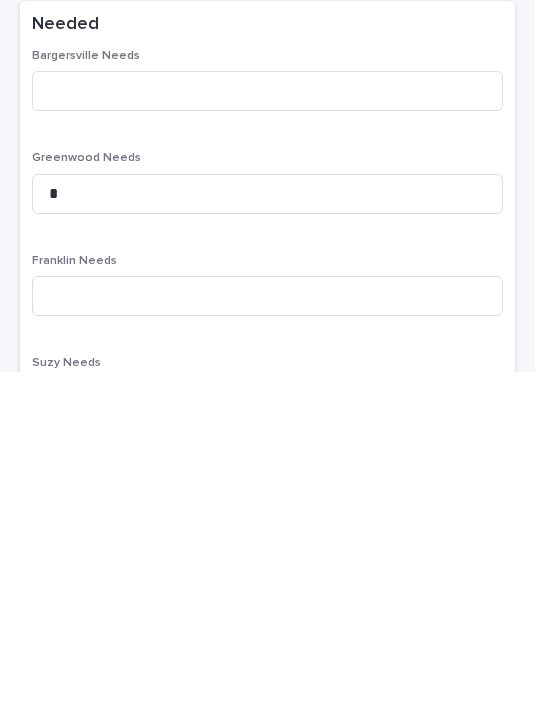 click on "Greenwood Needs *" at bounding box center (267, 525) 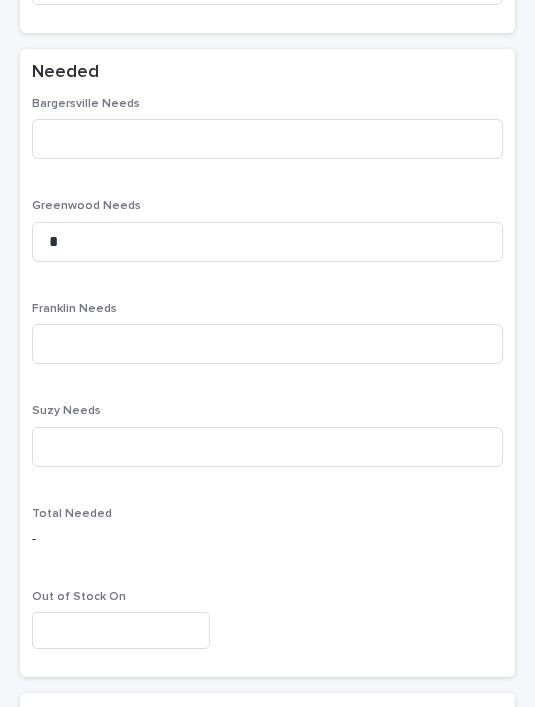 scroll, scrollTop: 285, scrollLeft: 0, axis: vertical 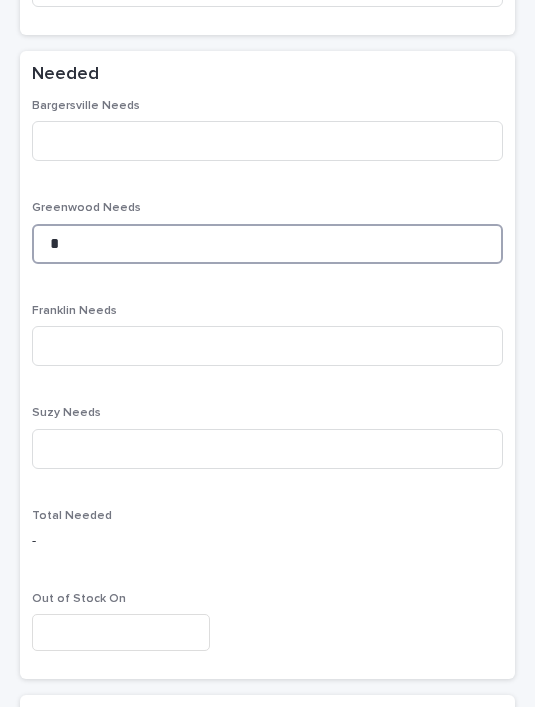 click on "*" at bounding box center [267, 244] 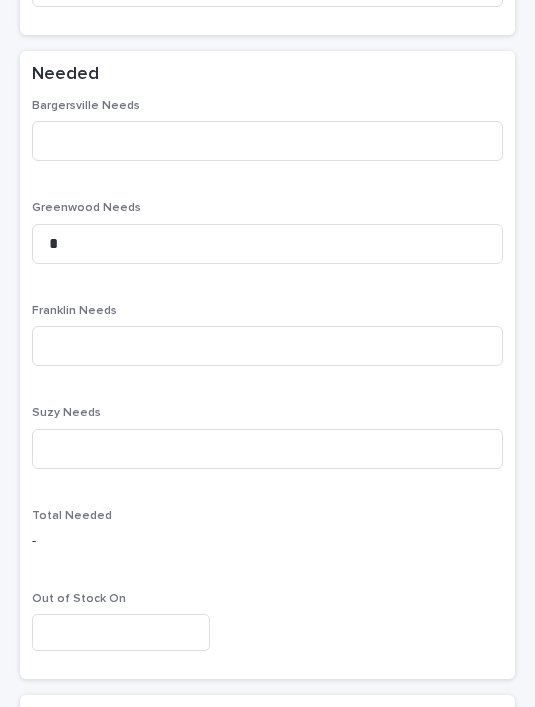 click on "Bargersville Needs Greenwood Needs * Franklin Needs Suzy Needs Total Needed - Out of Stock On" at bounding box center [267, 383] 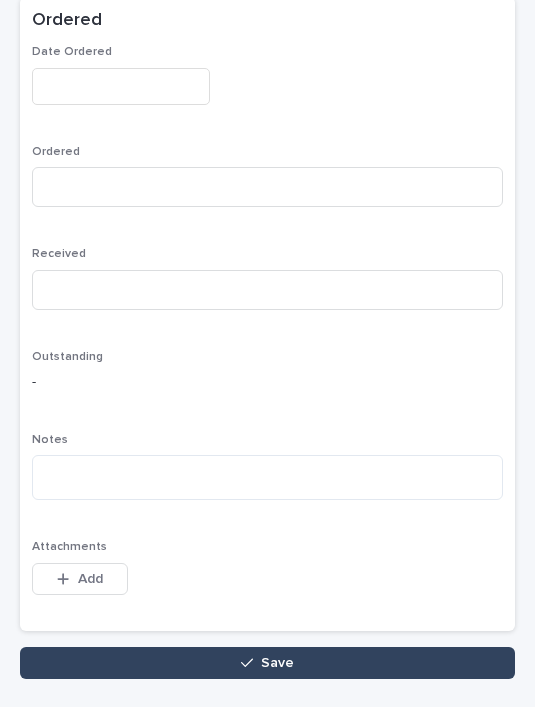 scroll, scrollTop: 982, scrollLeft: 0, axis: vertical 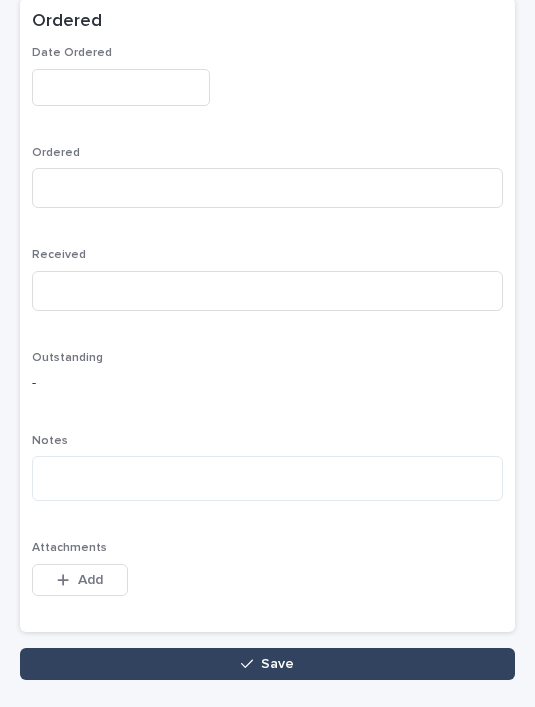 click on "Save" at bounding box center (267, 664) 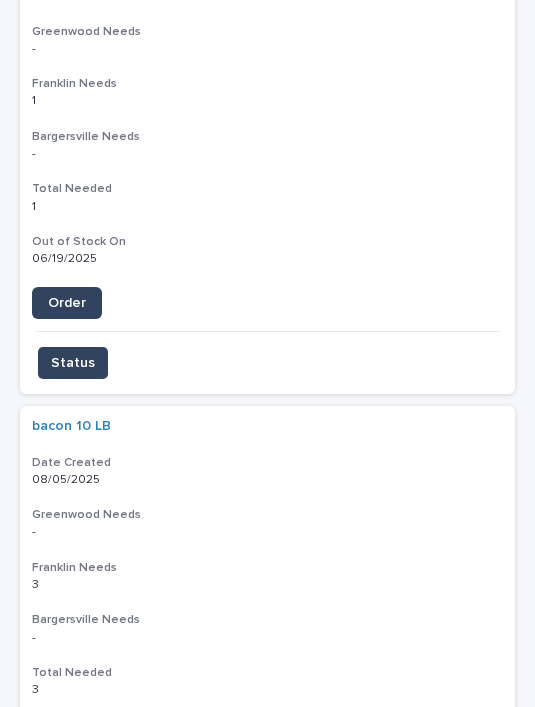 scroll, scrollTop: 0, scrollLeft: 0, axis: both 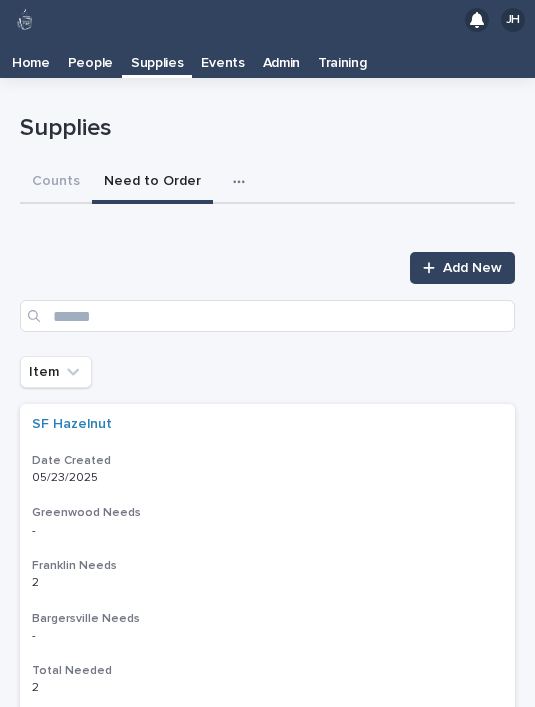 click on "Add New" at bounding box center (472, 268) 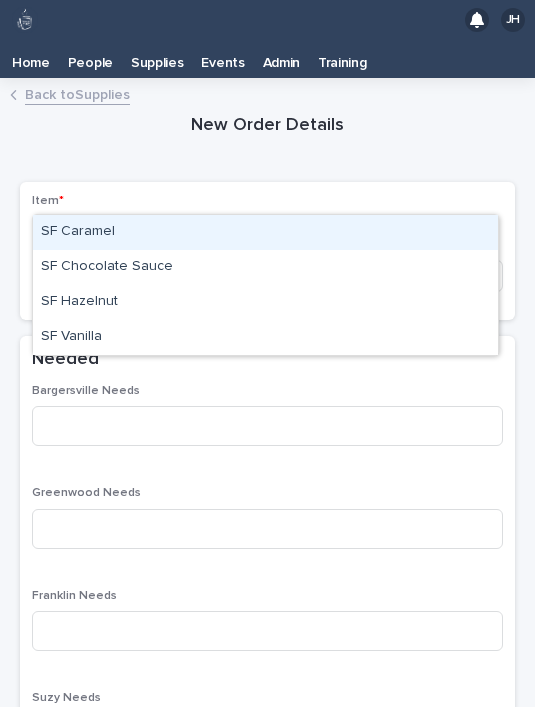 click on "SF Chocolate Sauce" at bounding box center (265, 267) 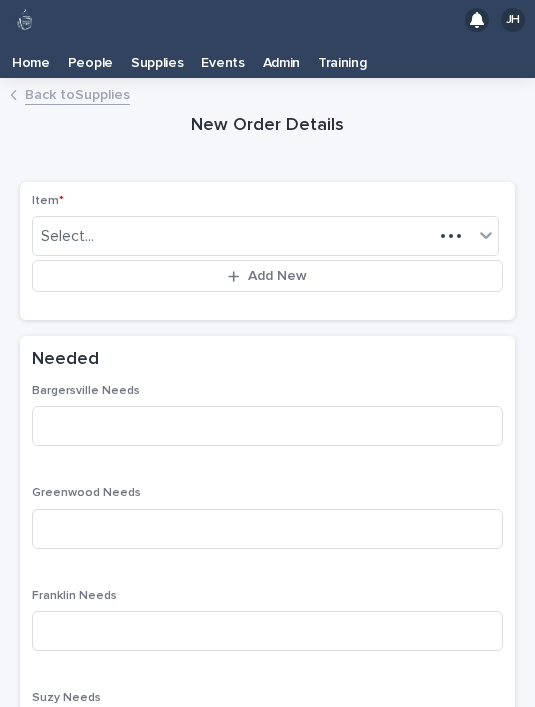type 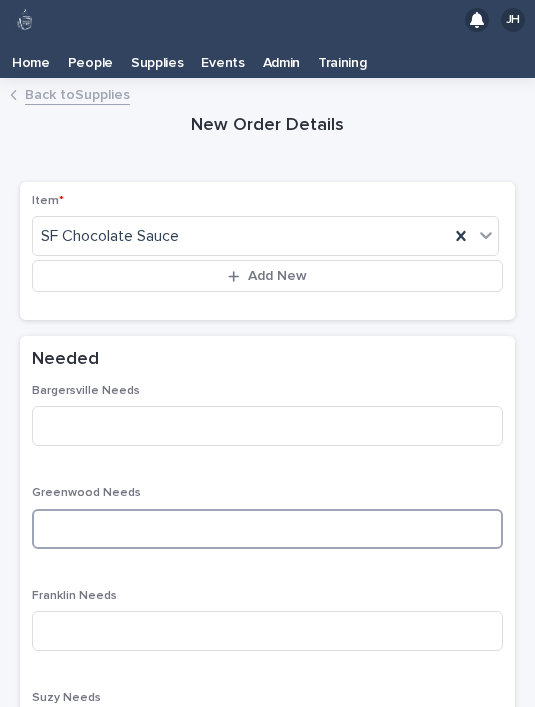 click at bounding box center (267, 529) 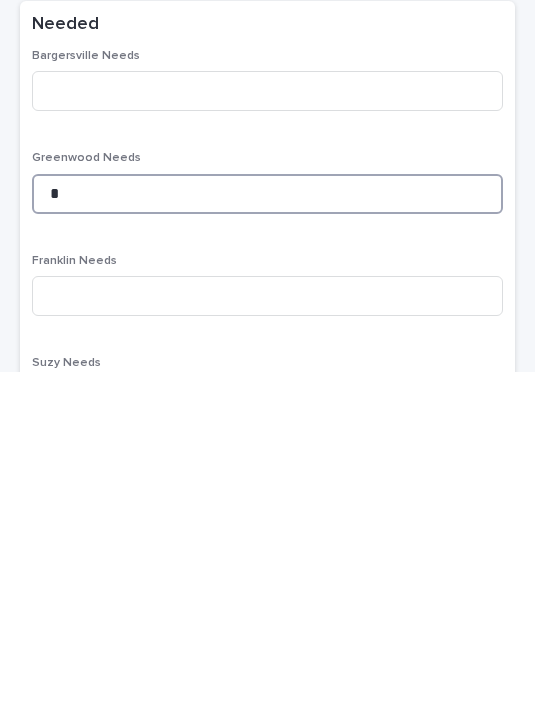 type on "*" 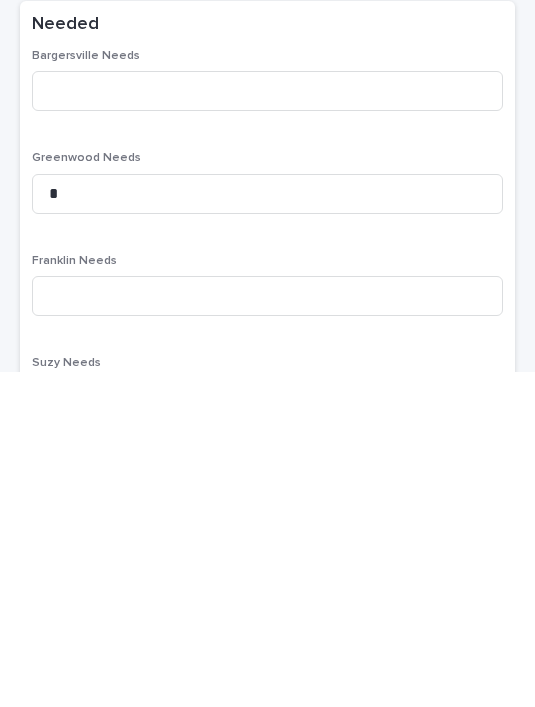 click on "Bargersville Needs Greenwood Needs * Franklin Needs Suzy Needs Total Needed - Out of Stock On" at bounding box center (267, 668) 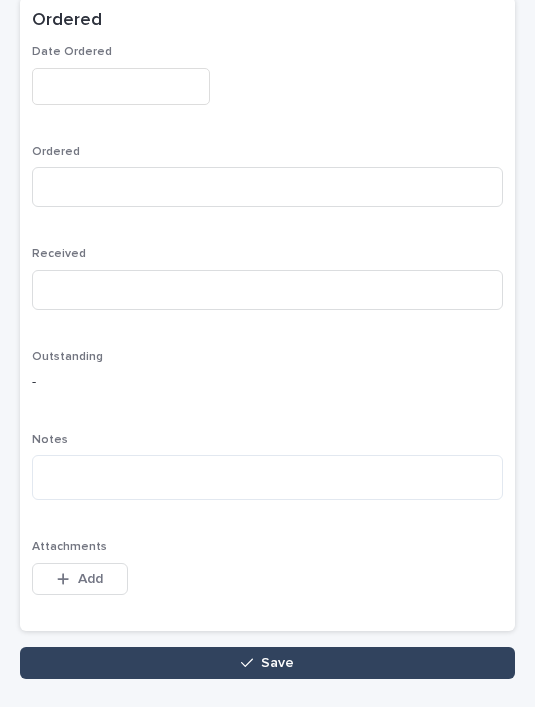 scroll, scrollTop: 982, scrollLeft: 0, axis: vertical 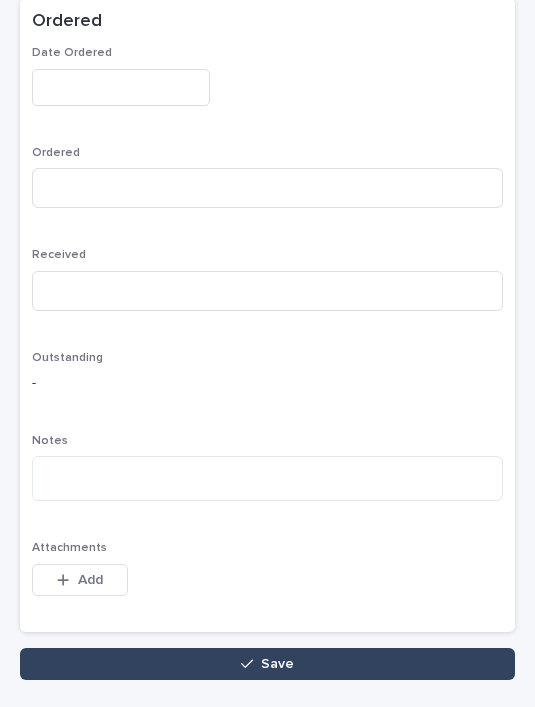 click on "Save" at bounding box center [267, 664] 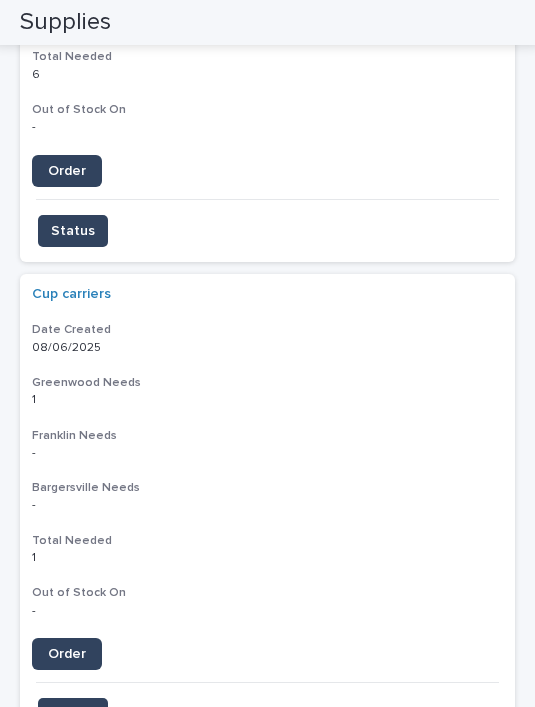 scroll, scrollTop: 2087, scrollLeft: 0, axis: vertical 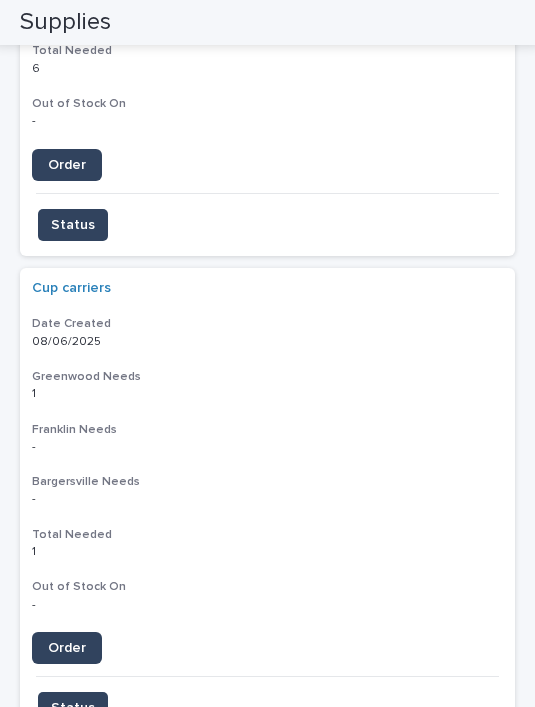 click on "Order" at bounding box center [67, 648] 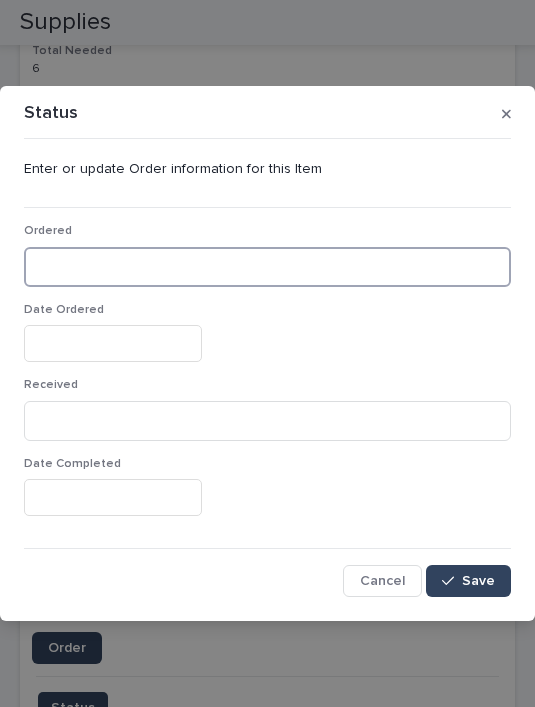 click at bounding box center [267, 267] 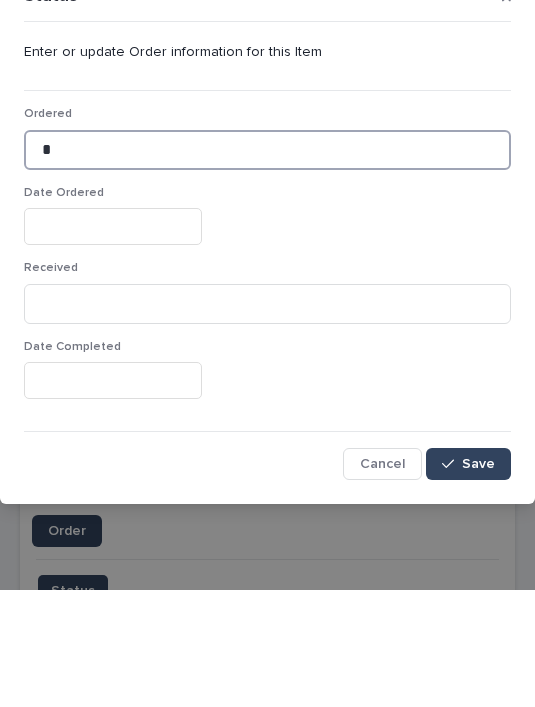 type on "*" 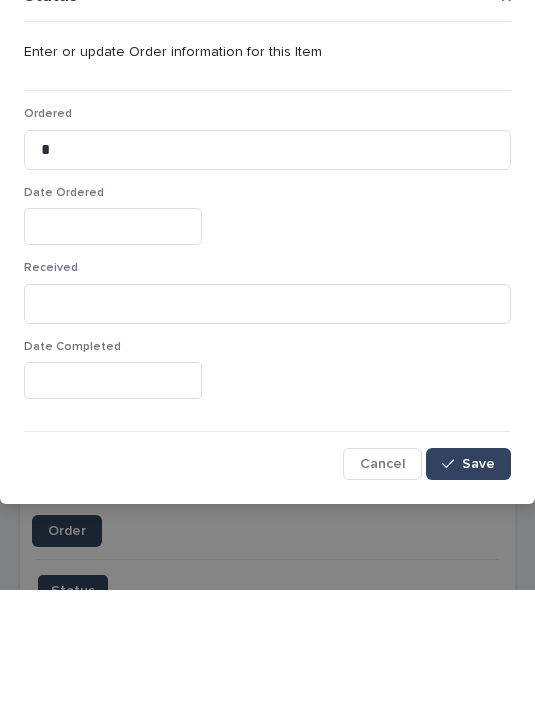 click at bounding box center [113, 343] 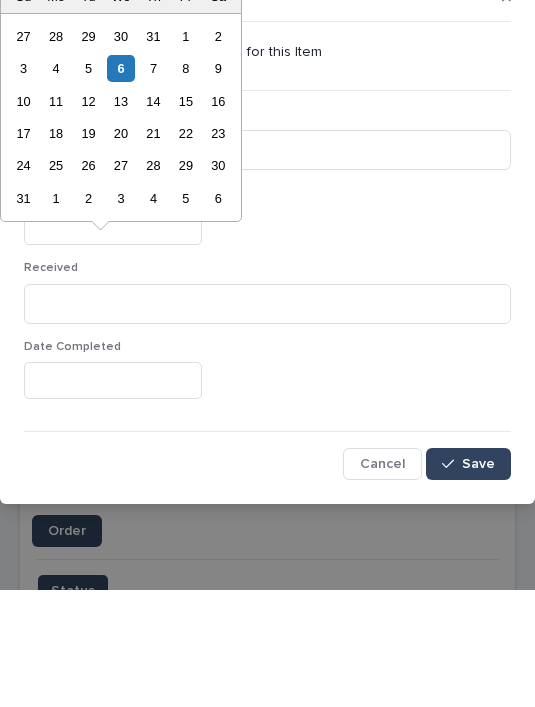 click on "6" at bounding box center (120, 185) 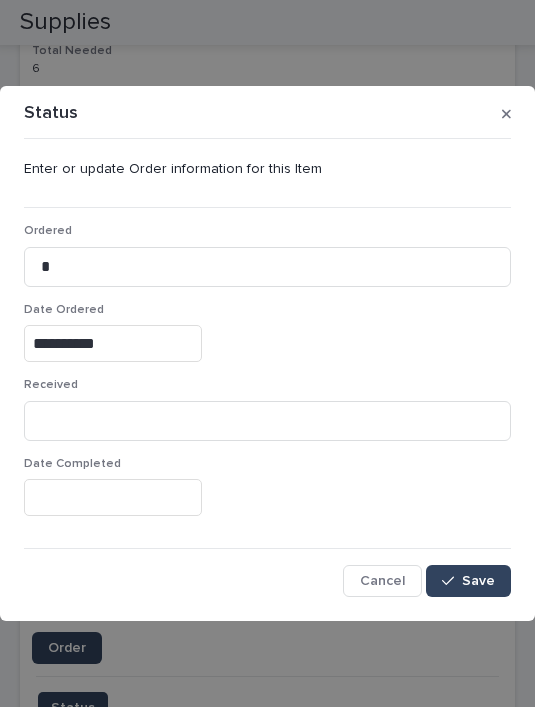 click on "Save" at bounding box center [478, 581] 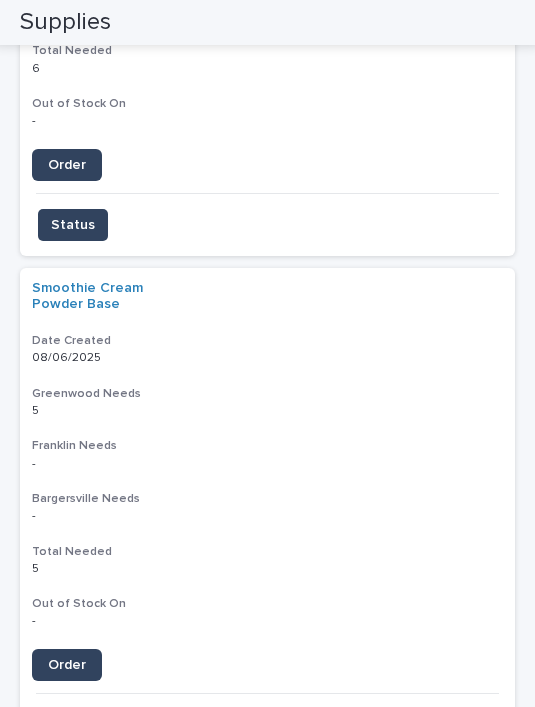 scroll, scrollTop: 2128, scrollLeft: 0, axis: vertical 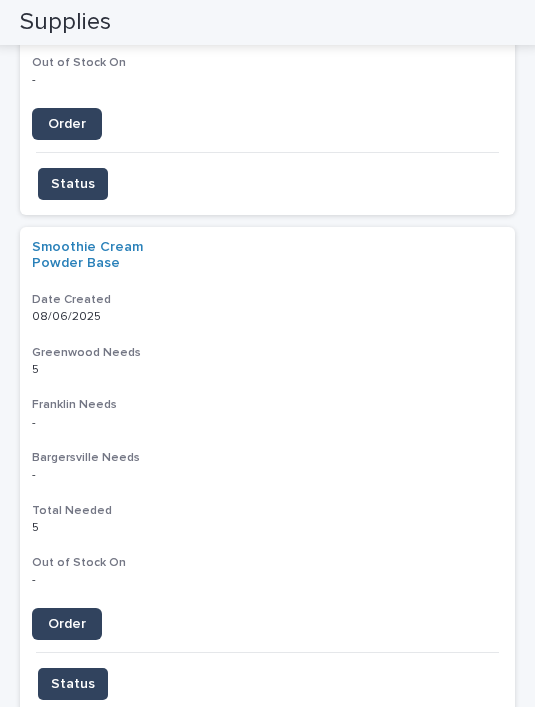 click on "Order" at bounding box center (67, 624) 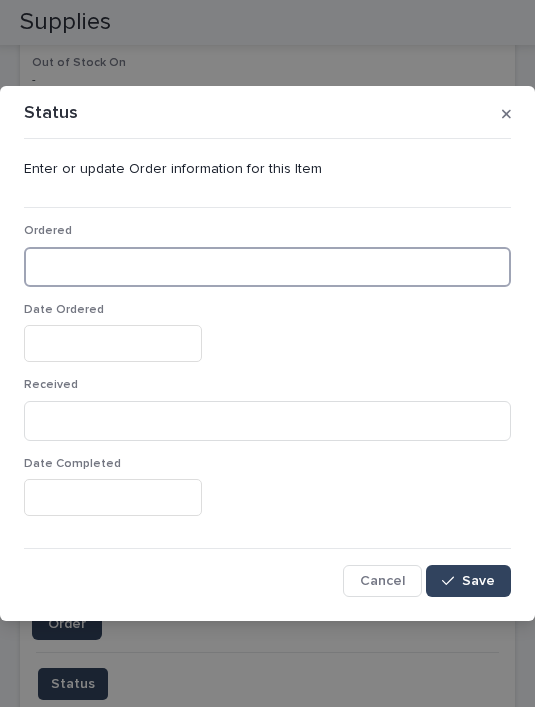click at bounding box center (267, 267) 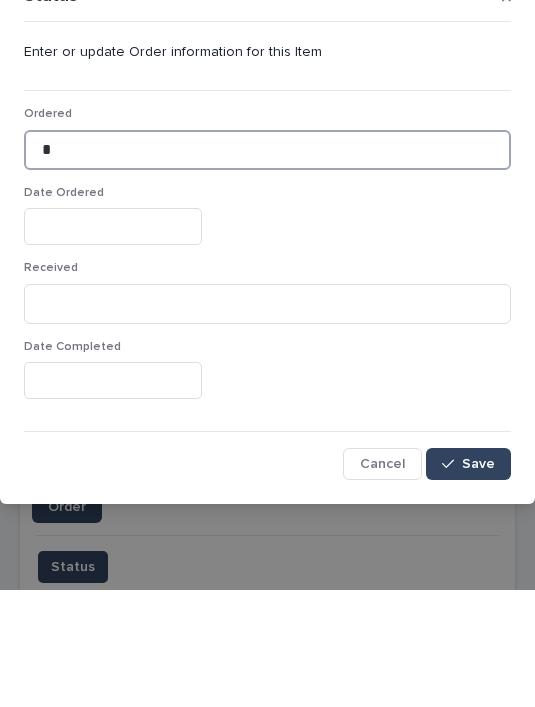 type on "*" 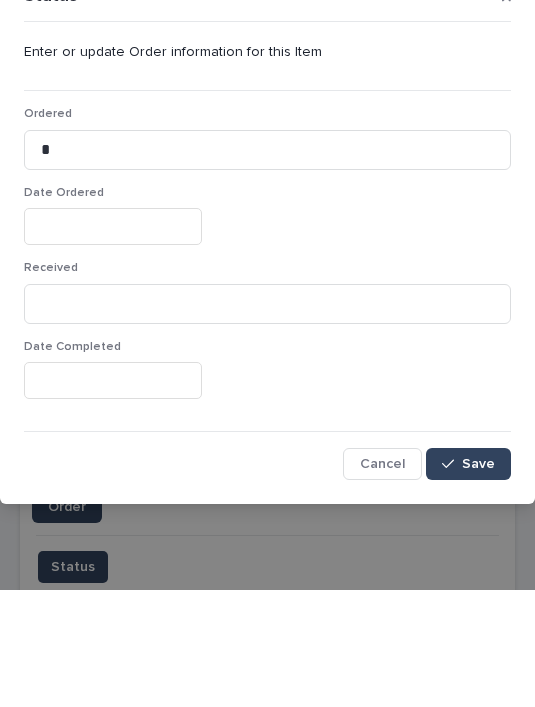 click at bounding box center [113, 343] 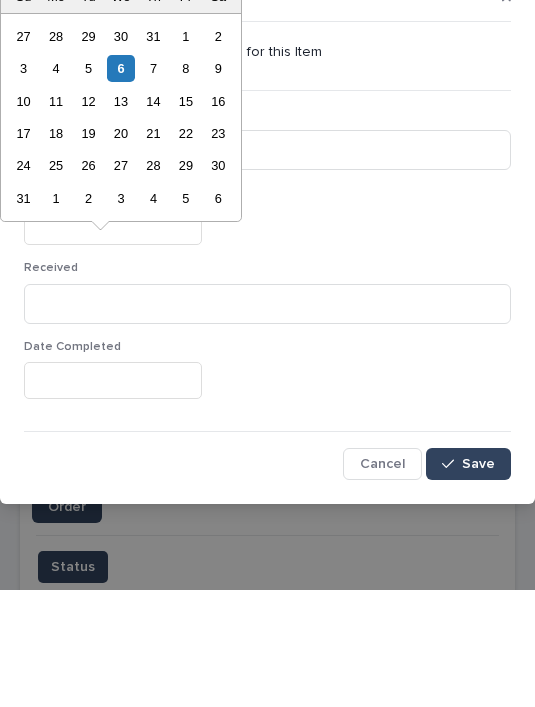 click at bounding box center (113, 343) 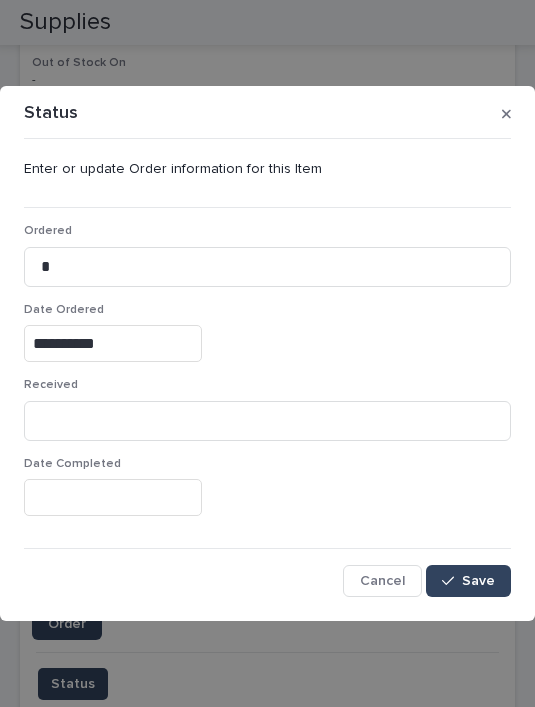 click on "Save" at bounding box center (478, 581) 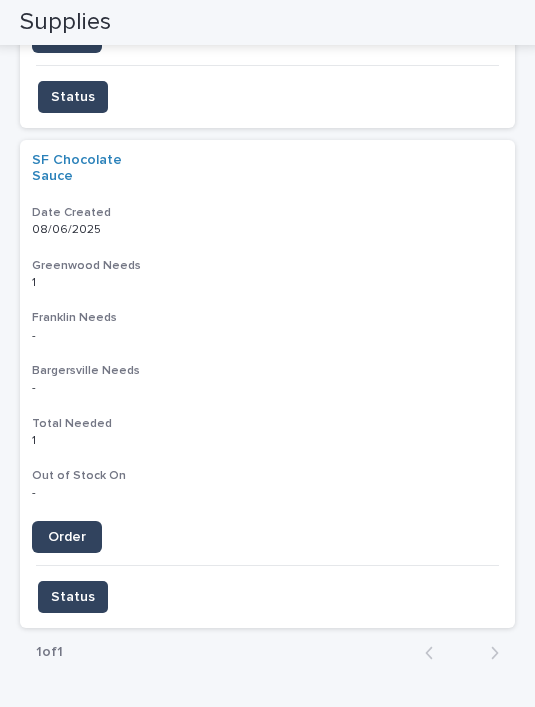 scroll, scrollTop: 2215, scrollLeft: 0, axis: vertical 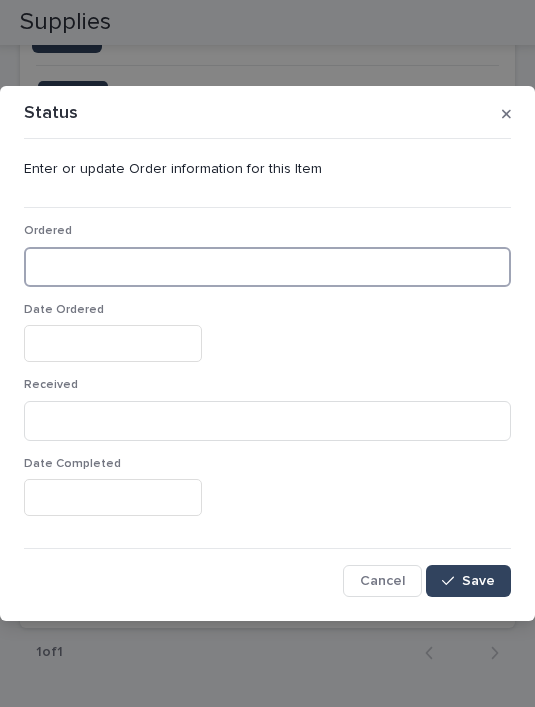 click at bounding box center (267, 267) 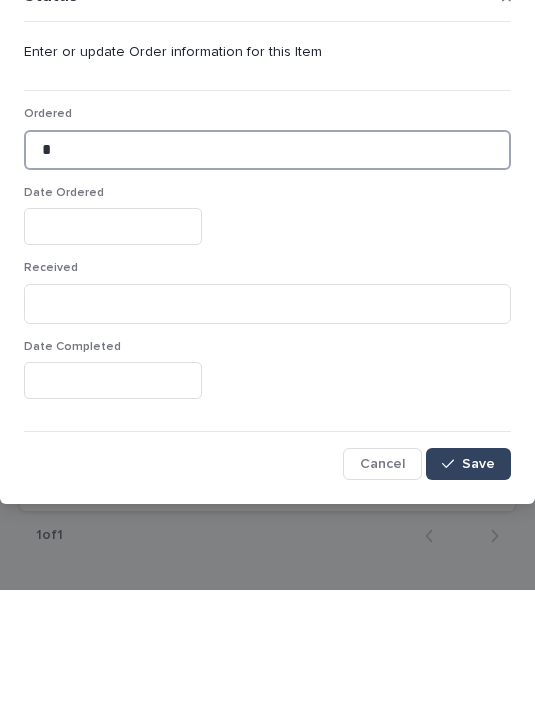 type on "*" 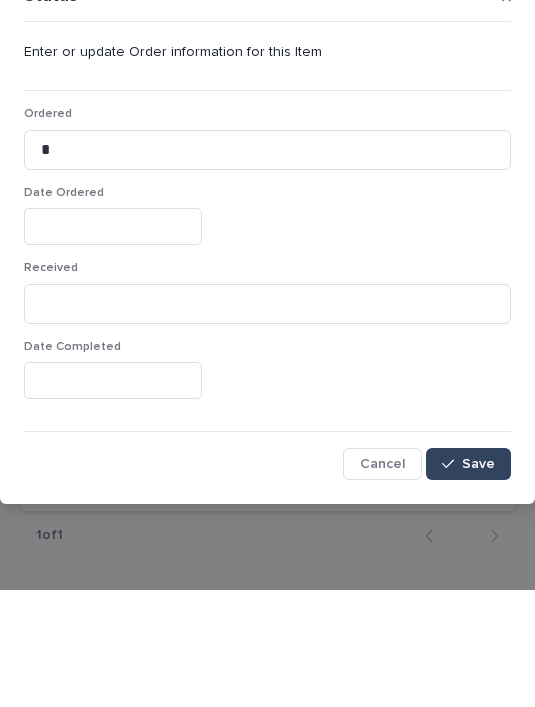 click at bounding box center [113, 343] 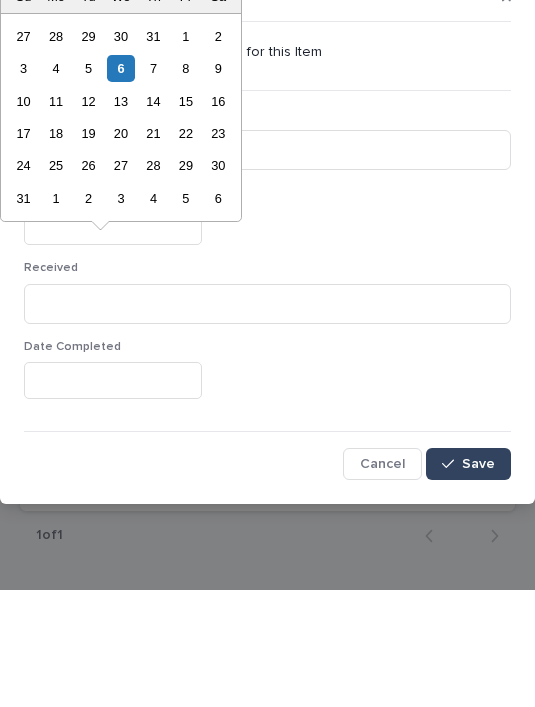 click on "6" at bounding box center [120, 185] 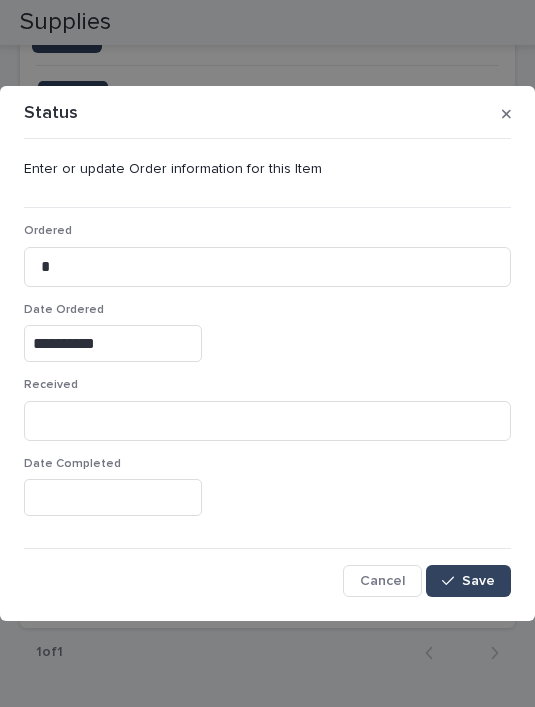 click on "Save" at bounding box center (478, 581) 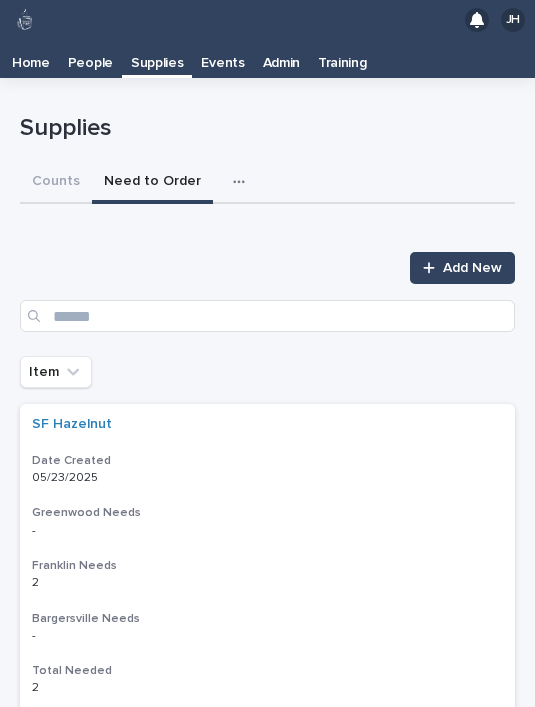 scroll, scrollTop: 0, scrollLeft: 0, axis: both 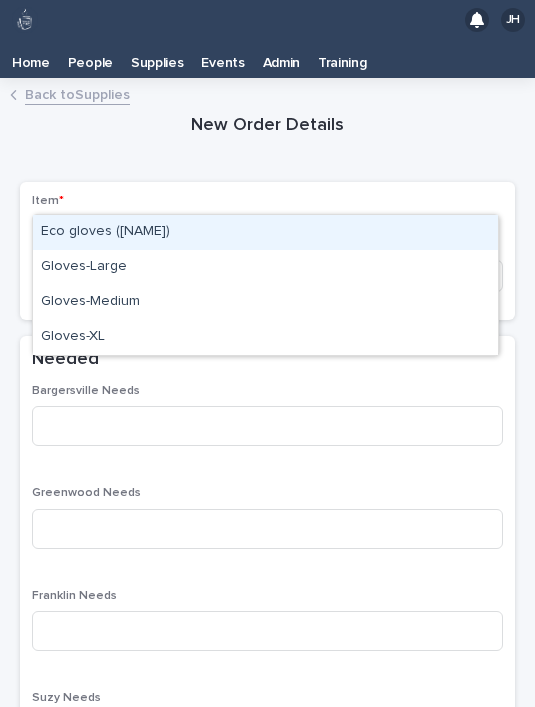 click on "Gloves-Large" at bounding box center [265, 267] 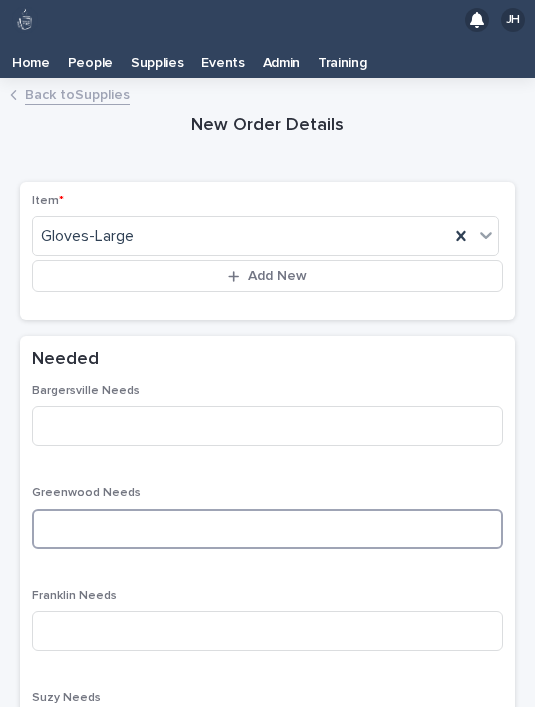 click at bounding box center [267, 529] 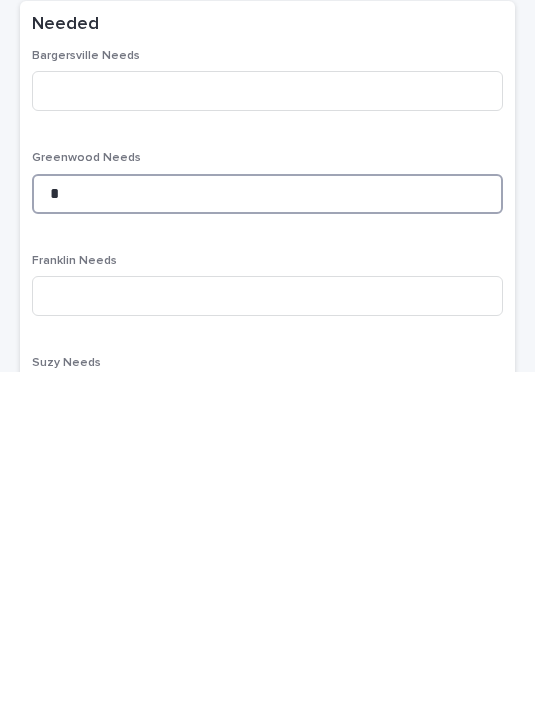 type on "*" 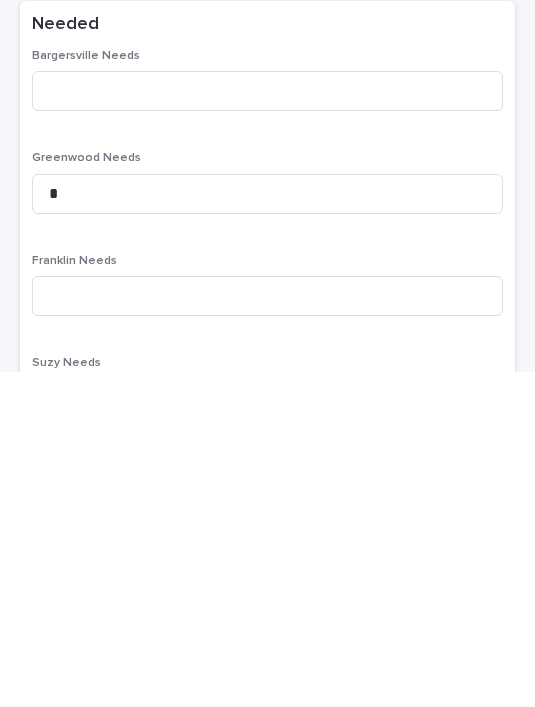 click on "Bargersville Needs Greenwood Needs * Franklin Needs Suzy Needs Total Needed - Out of Stock On" at bounding box center (267, 668) 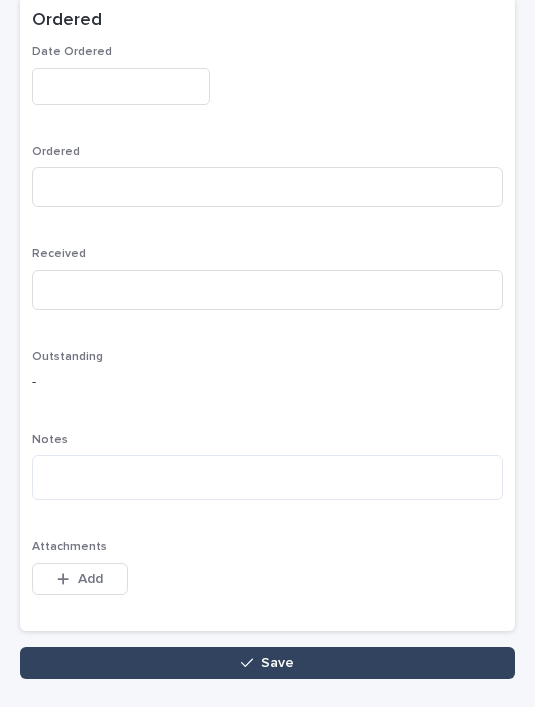 click on "Save" at bounding box center [267, 663] 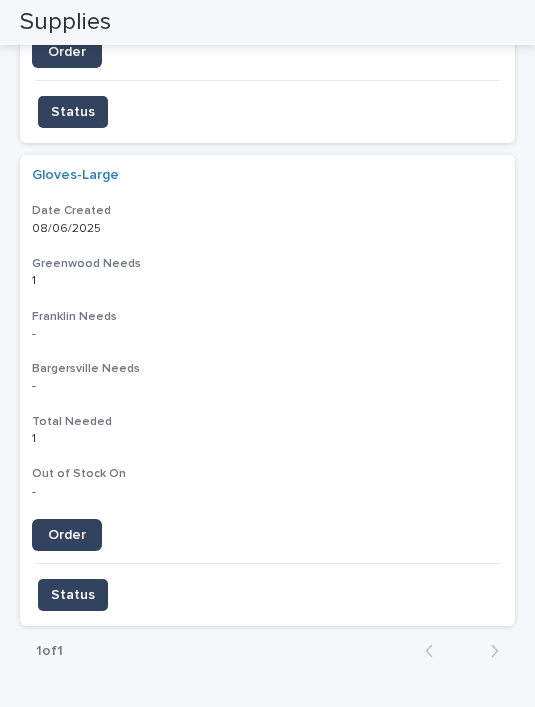 scroll, scrollTop: 2199, scrollLeft: 0, axis: vertical 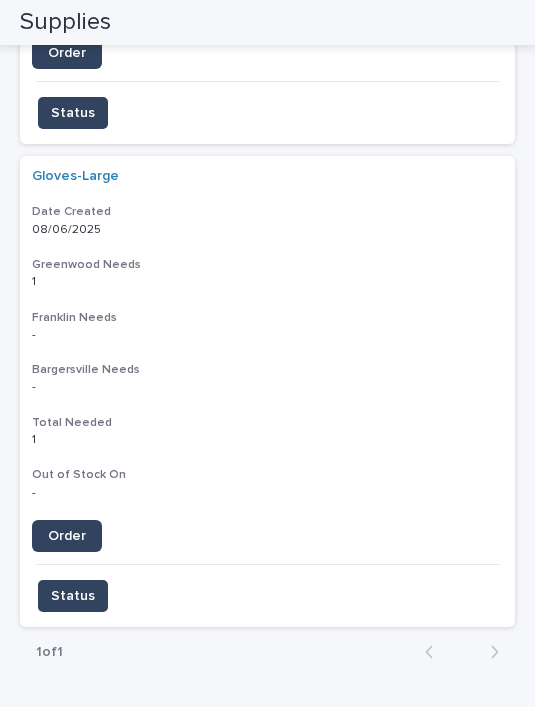 click on "Order" at bounding box center (67, 536) 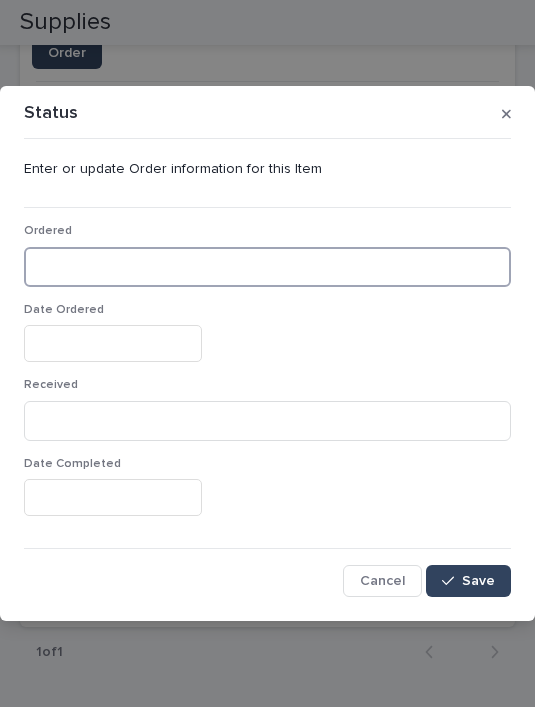 click at bounding box center [267, 267] 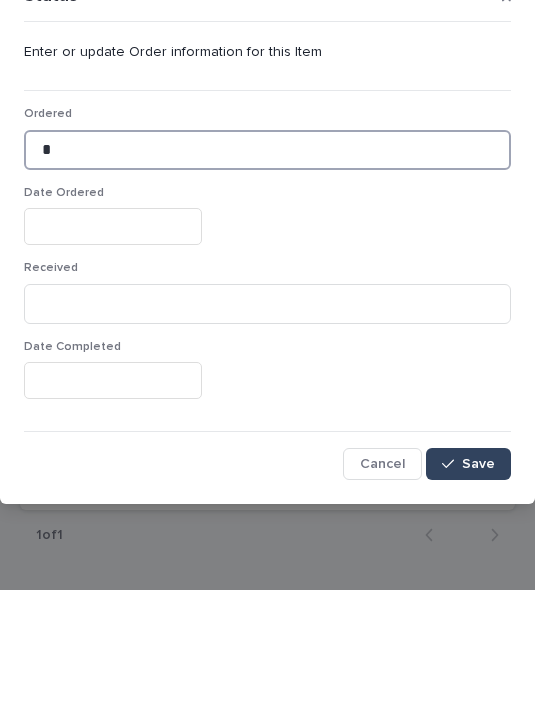type on "*" 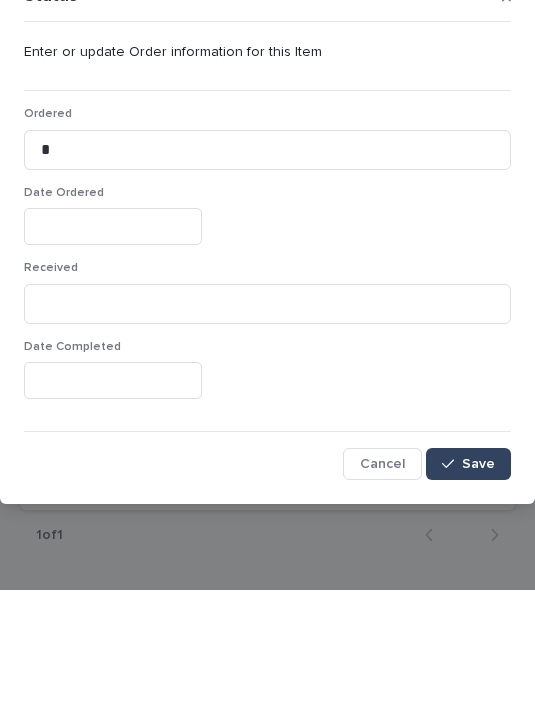 click at bounding box center (113, 343) 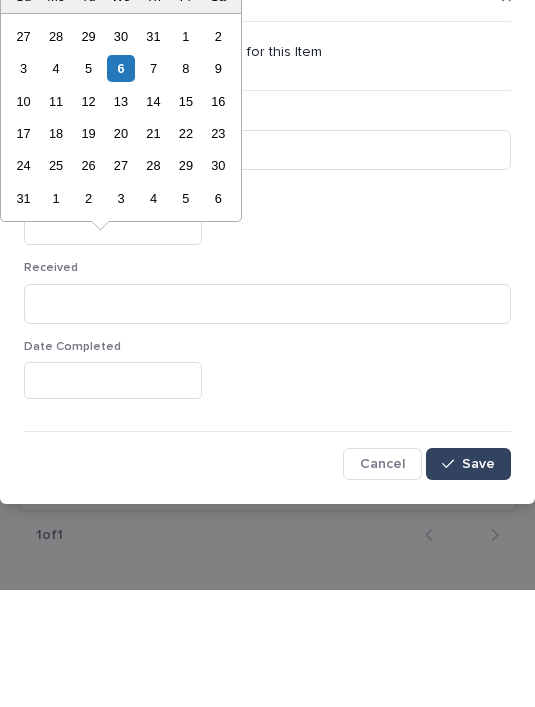 click on "6" at bounding box center [120, 185] 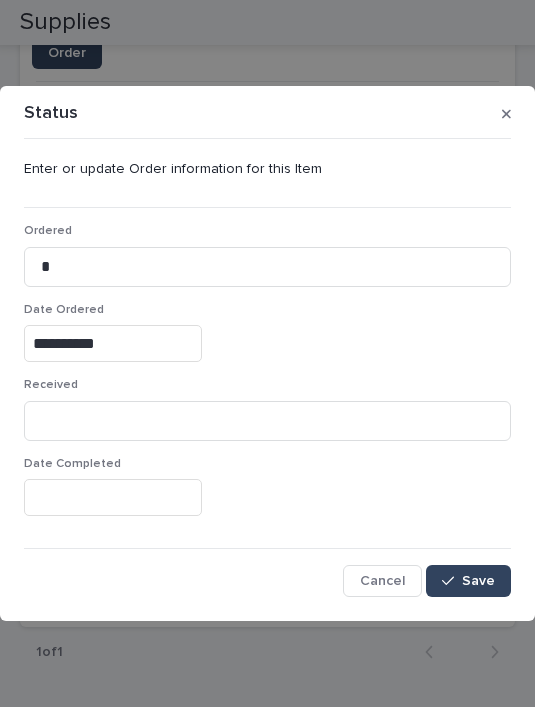 click on "Save" at bounding box center [478, 581] 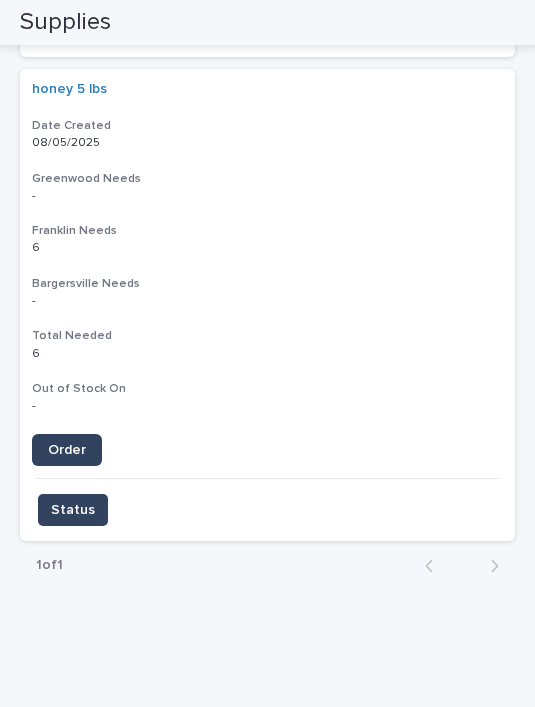 scroll, scrollTop: 208, scrollLeft: 0, axis: vertical 